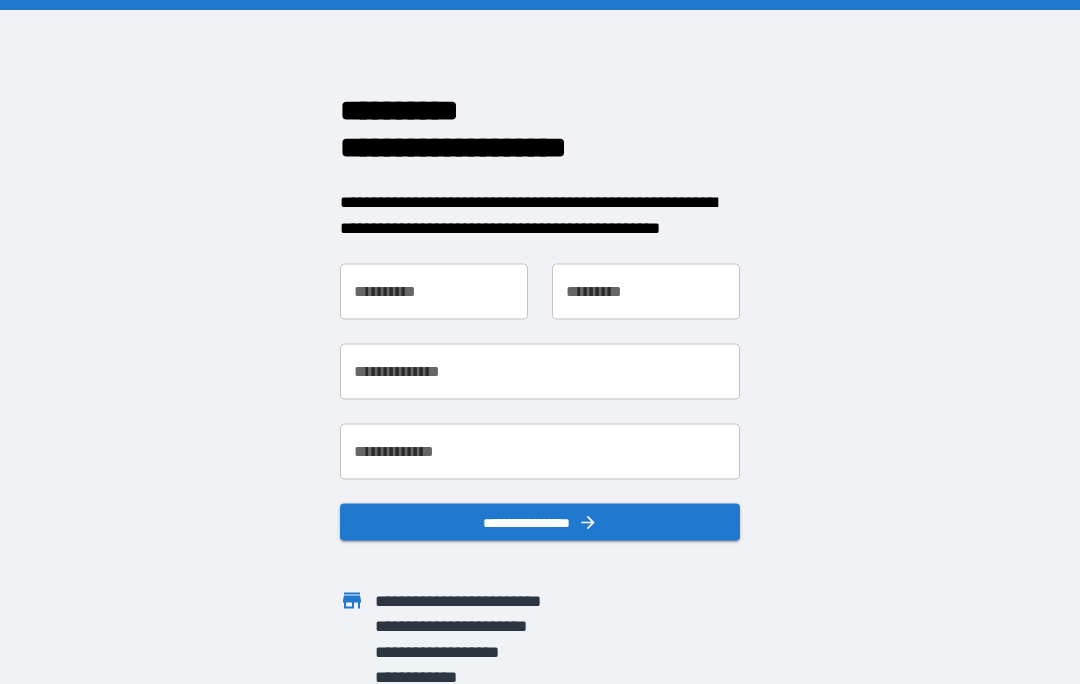scroll, scrollTop: 0, scrollLeft: 0, axis: both 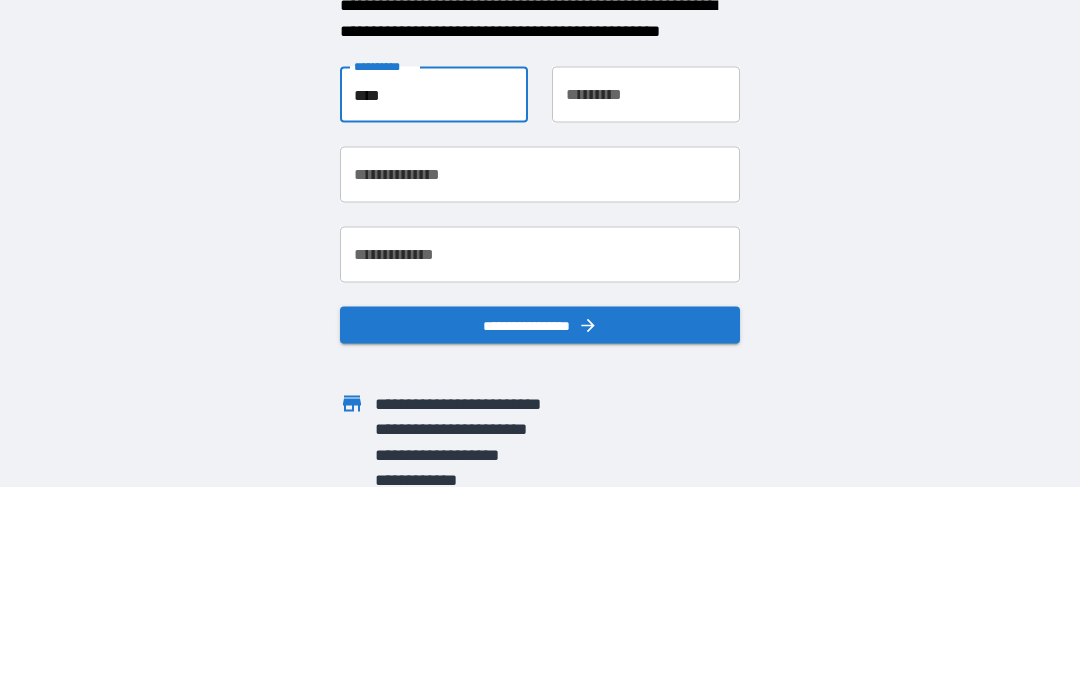type on "****" 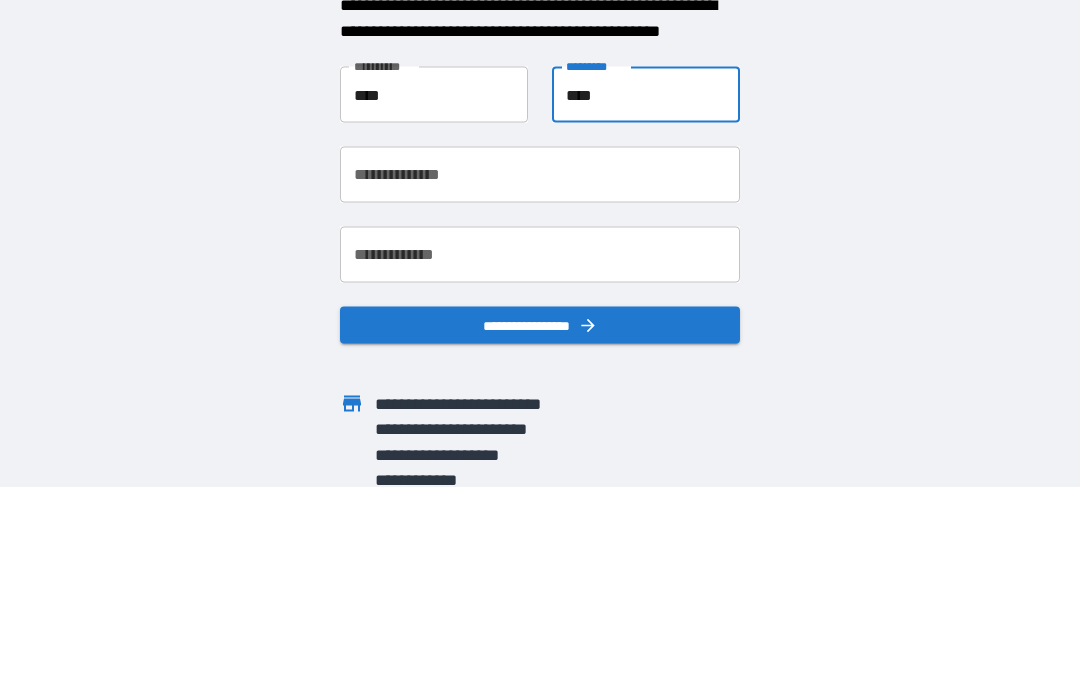 type on "****" 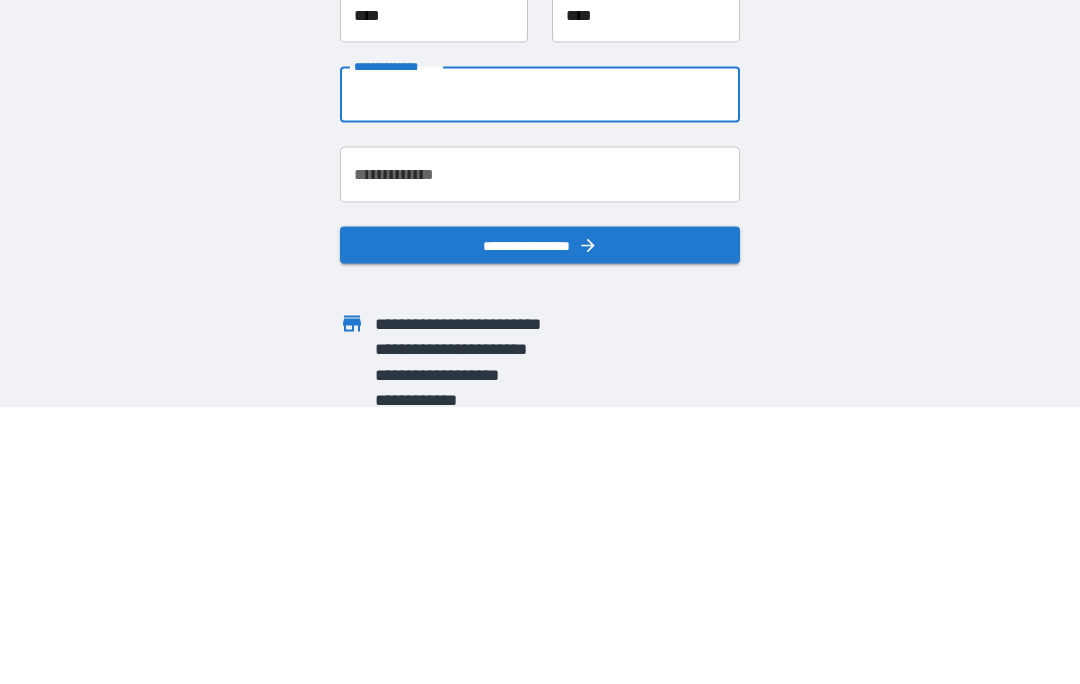 type on "**********" 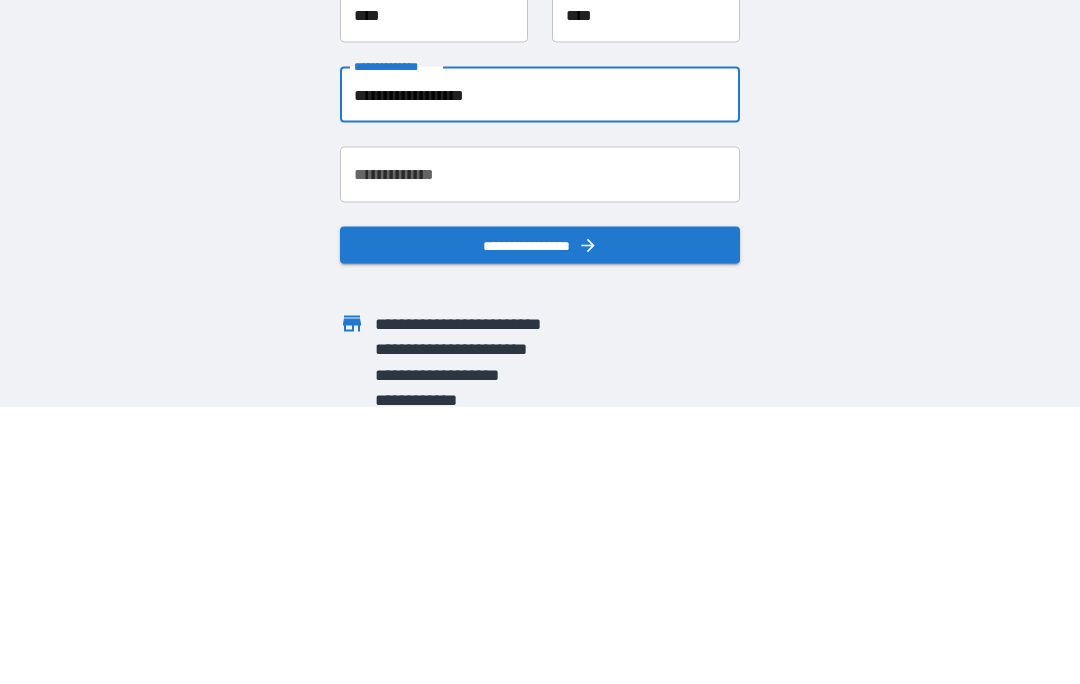 scroll, scrollTop: 87, scrollLeft: 0, axis: vertical 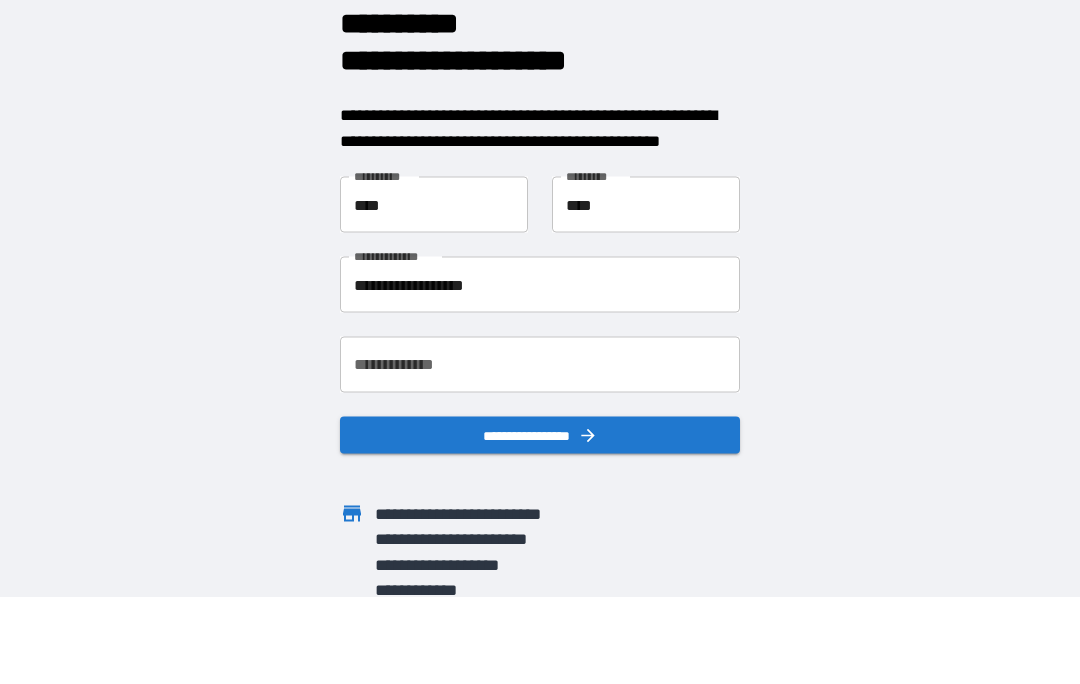 click on "**********" at bounding box center (540, 365) 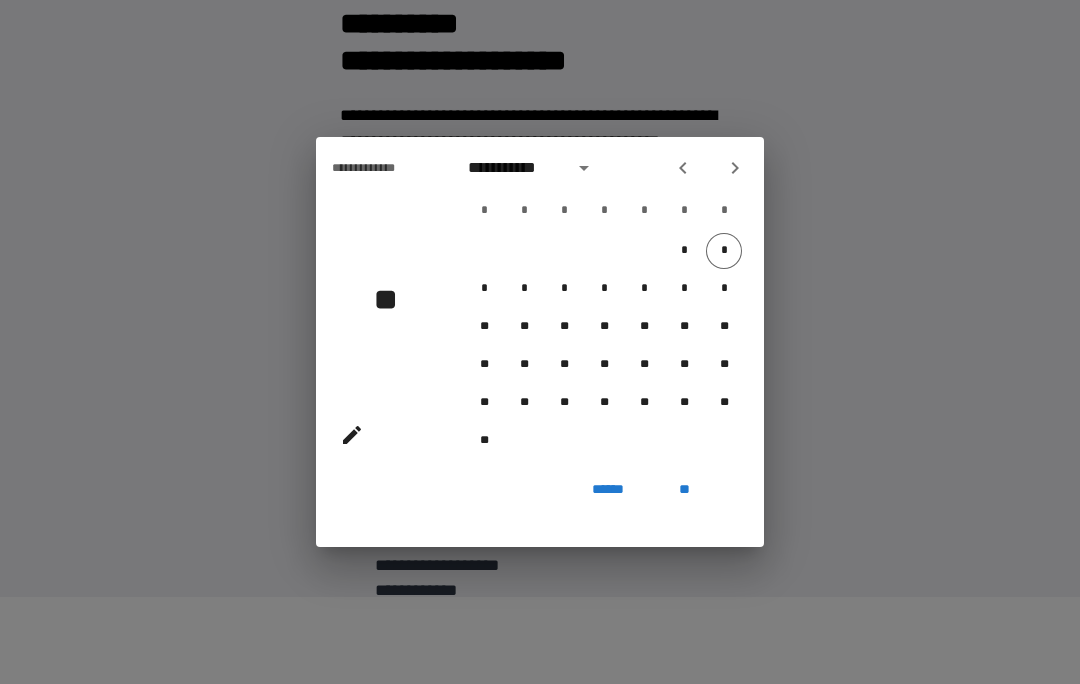 click 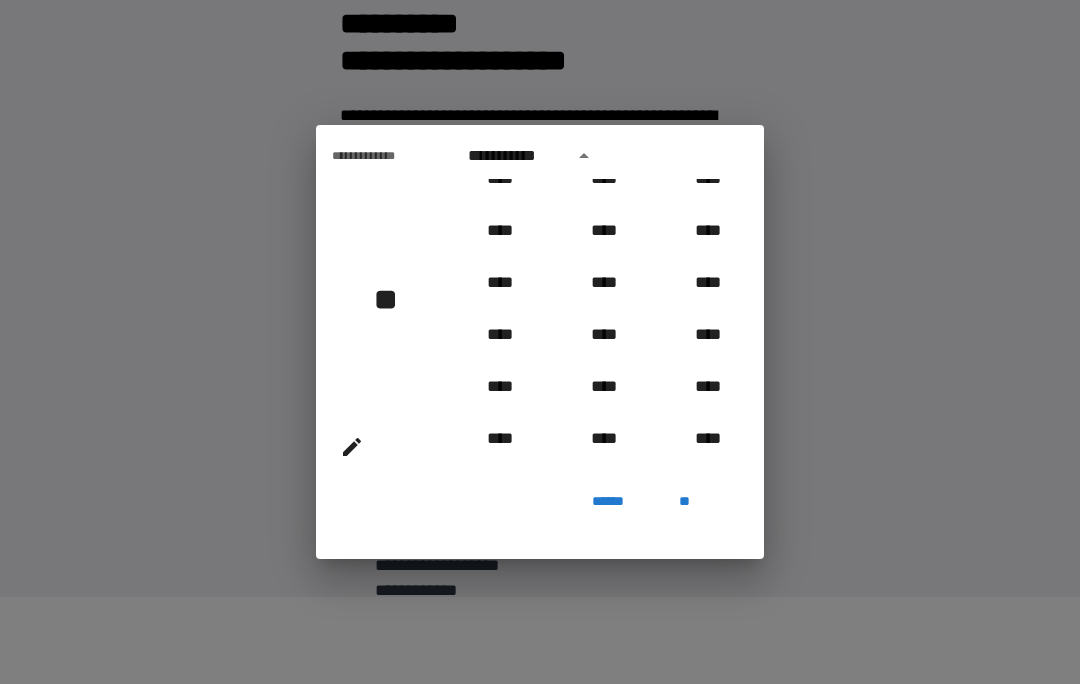 scroll, scrollTop: 600, scrollLeft: 0, axis: vertical 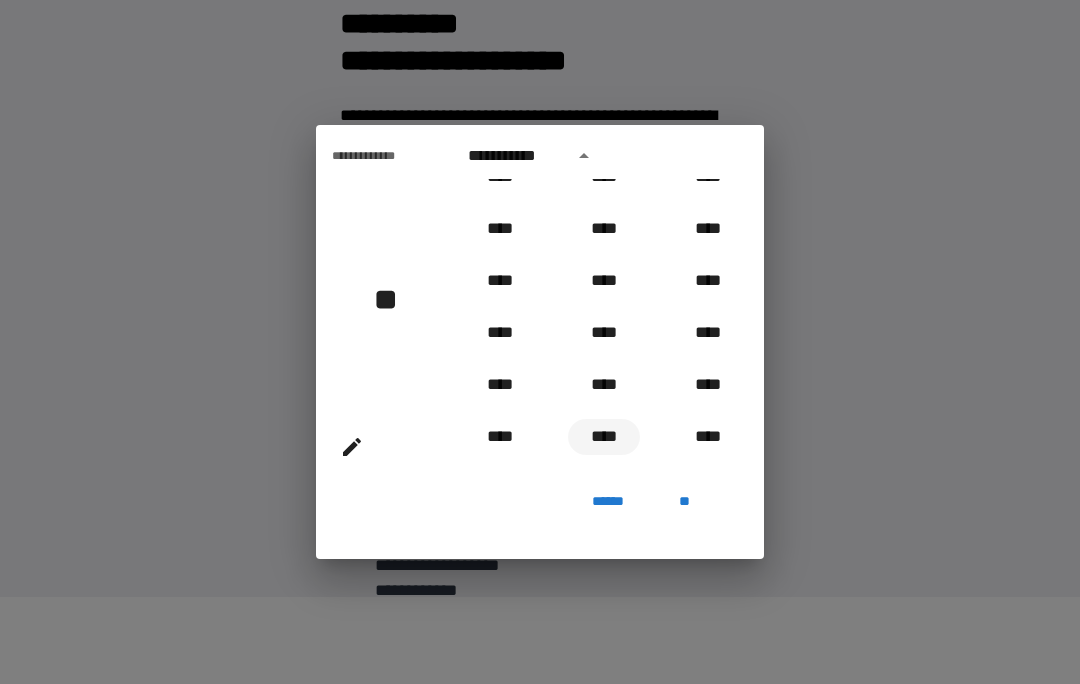 click on "****" at bounding box center [604, 437] 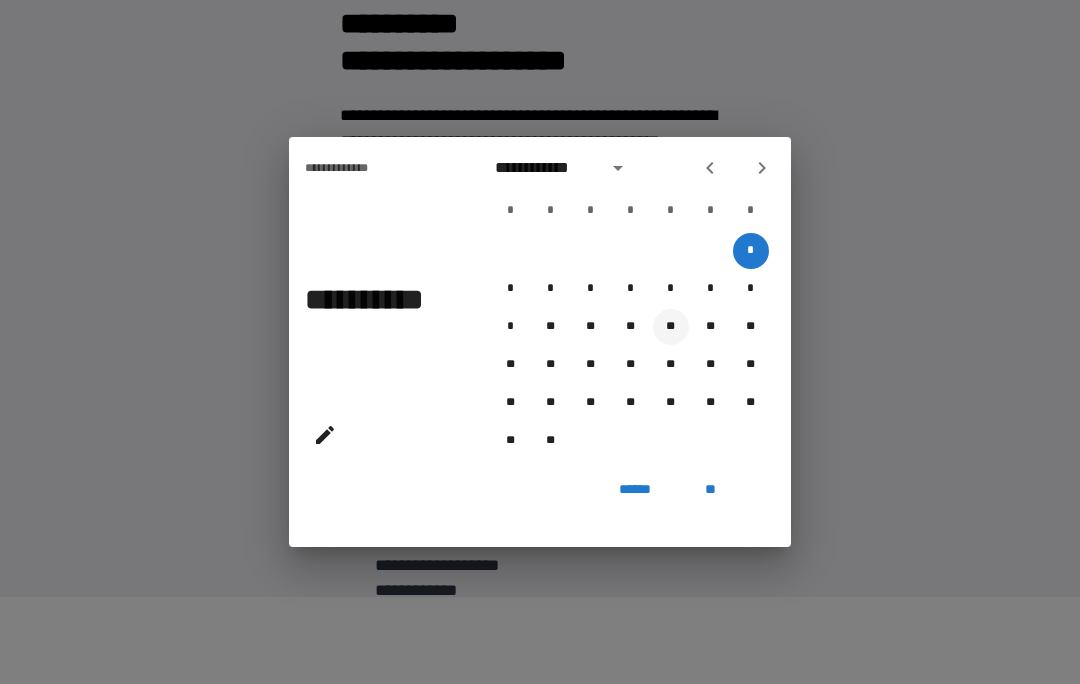 click on "**" at bounding box center (671, 327) 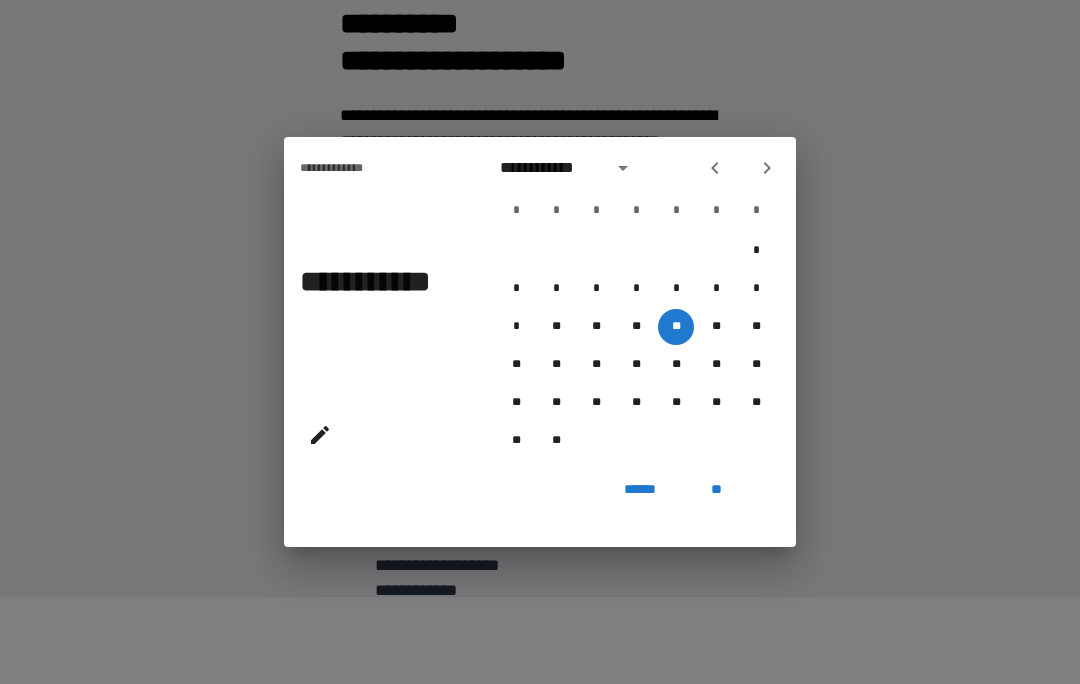 click on "**" at bounding box center (716, 489) 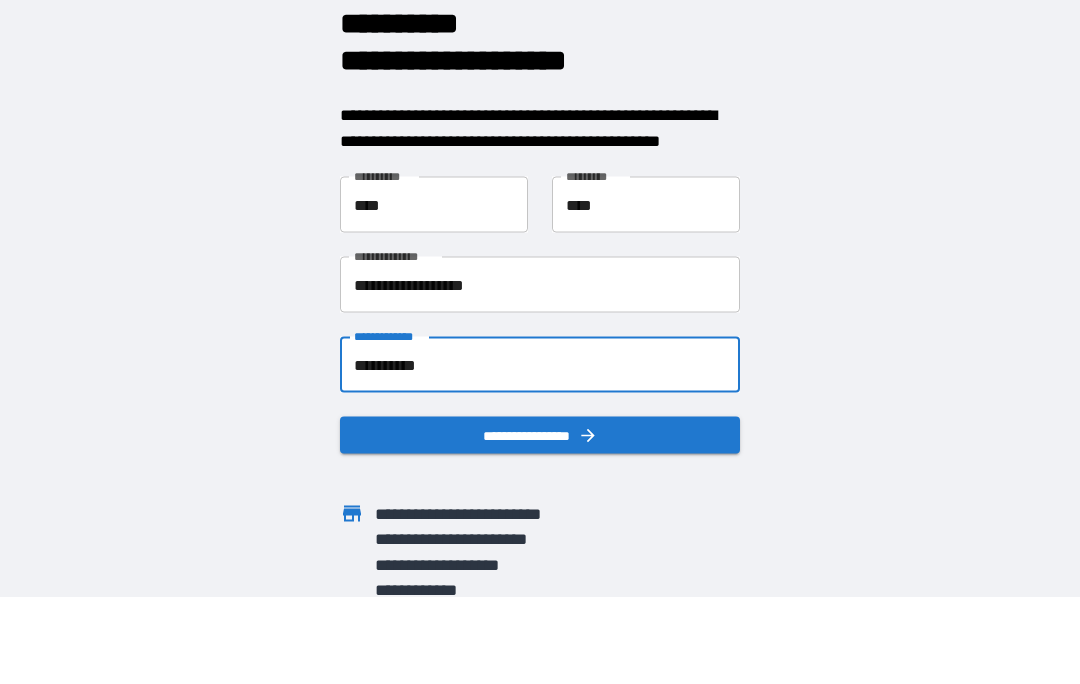 click 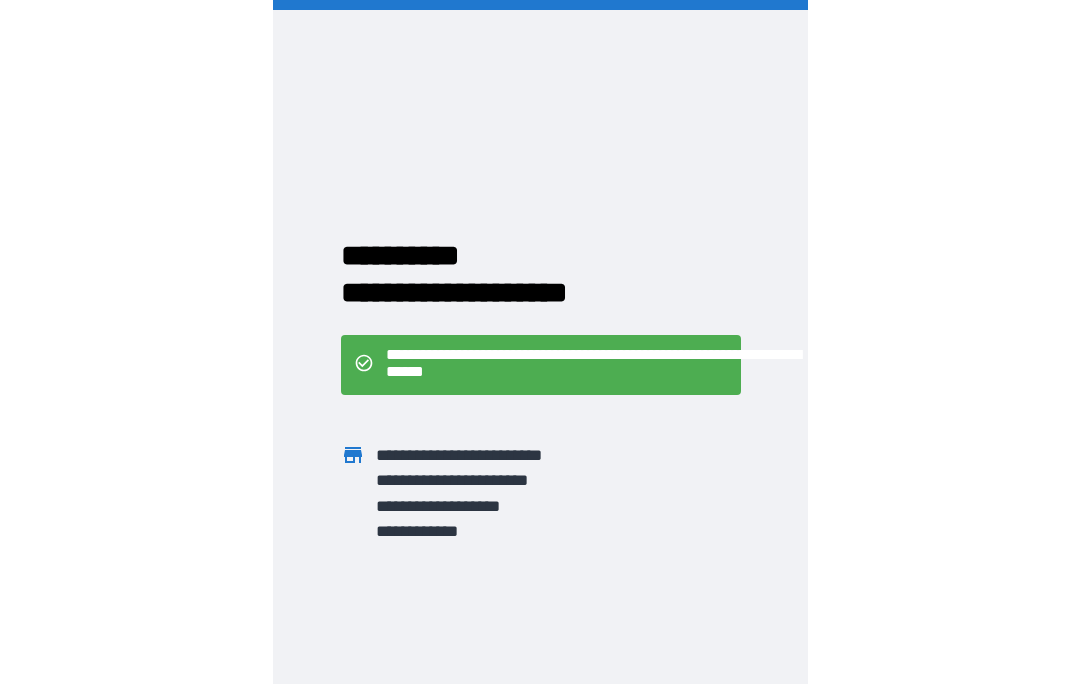 scroll, scrollTop: 87, scrollLeft: 0, axis: vertical 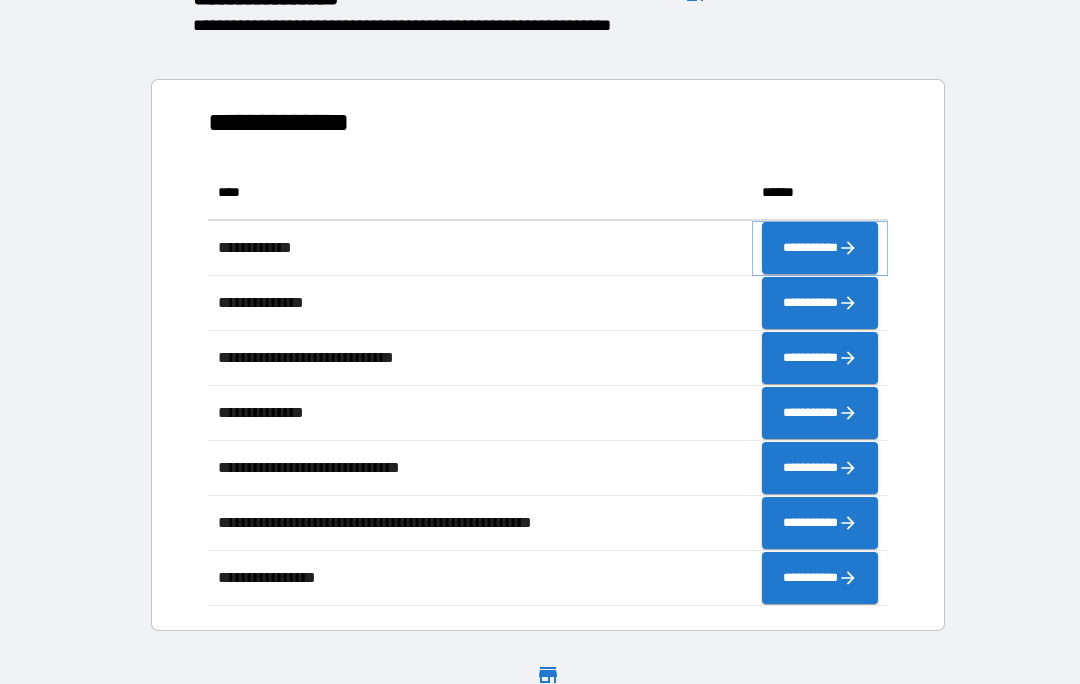 click 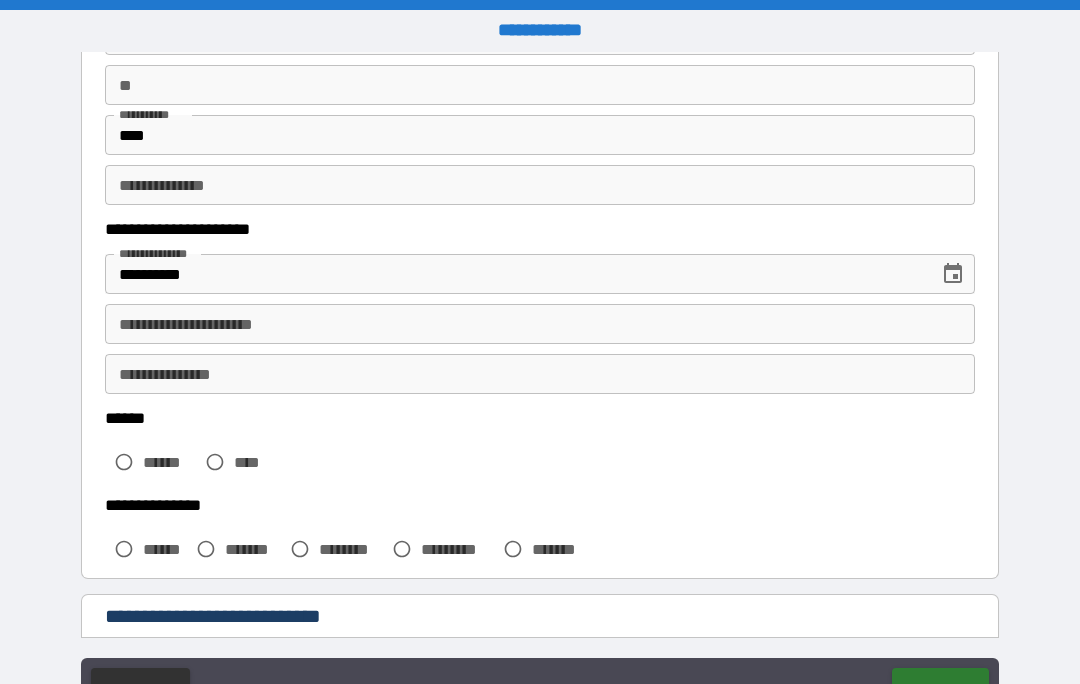 scroll, scrollTop: 188, scrollLeft: 0, axis: vertical 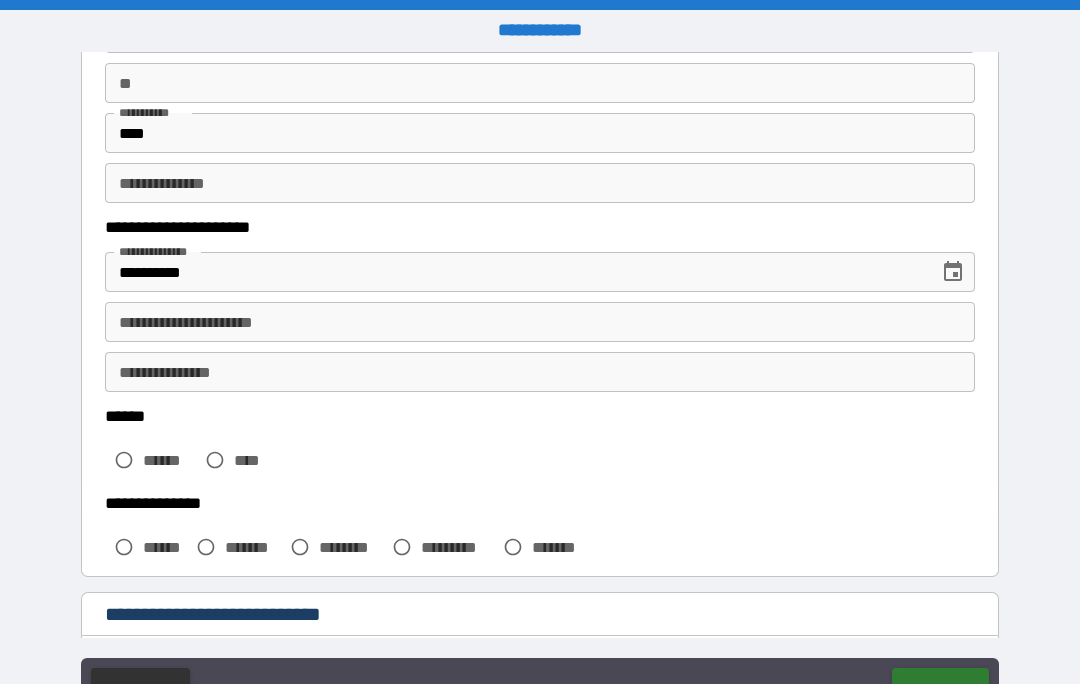 click on "**********" at bounding box center (540, 322) 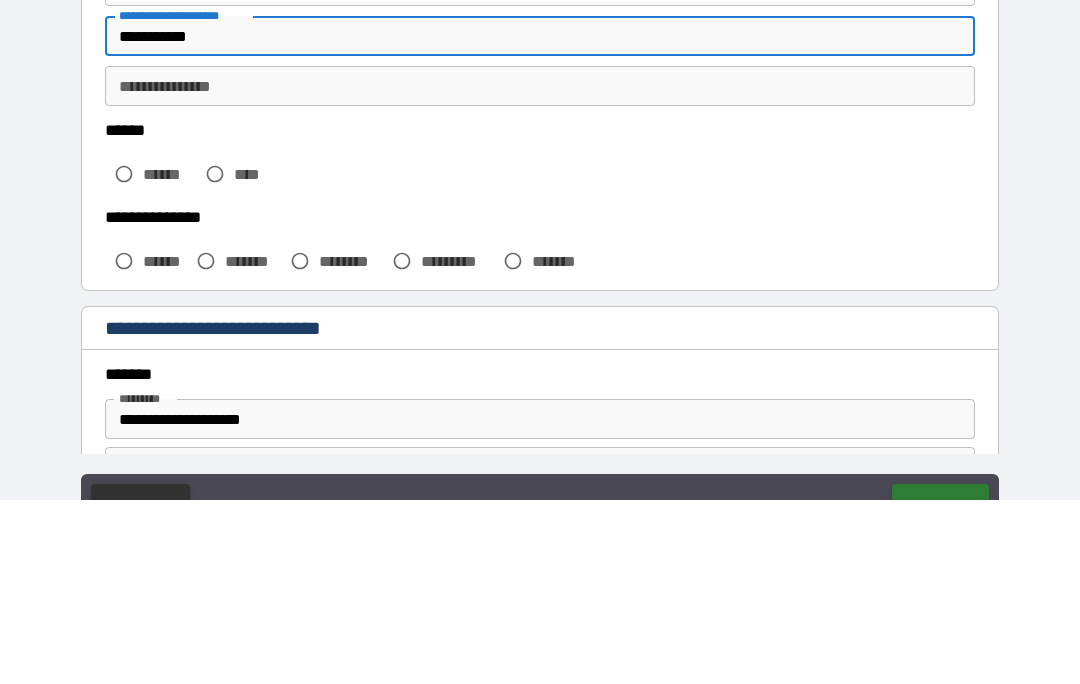 scroll, scrollTop: 294, scrollLeft: 0, axis: vertical 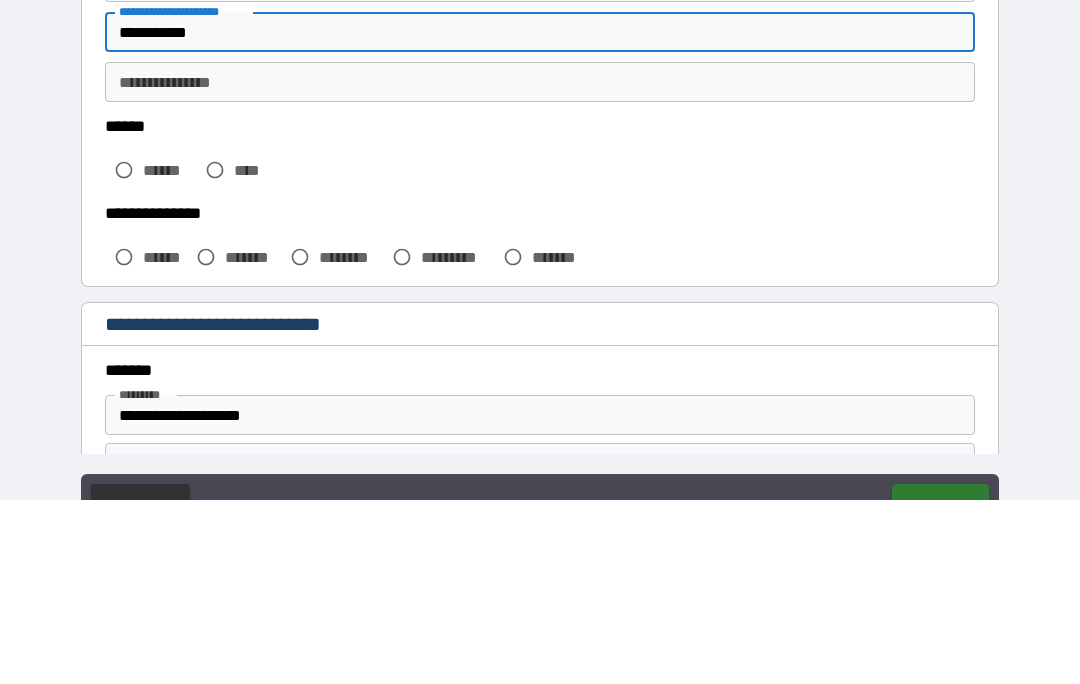 type on "**********" 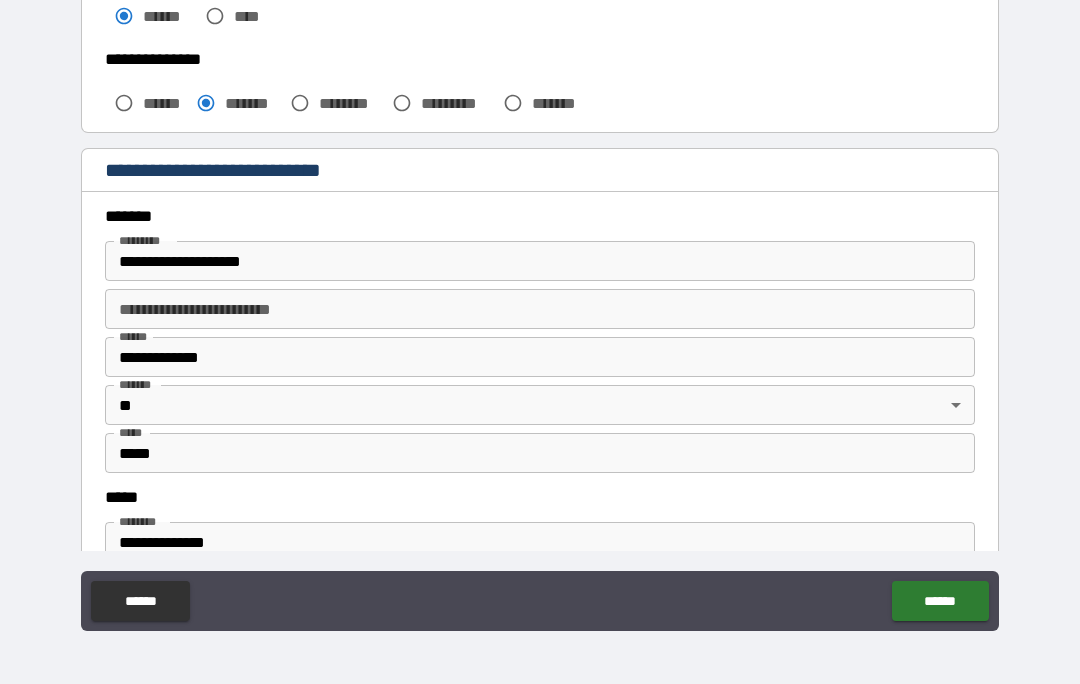 scroll, scrollTop: 545, scrollLeft: 0, axis: vertical 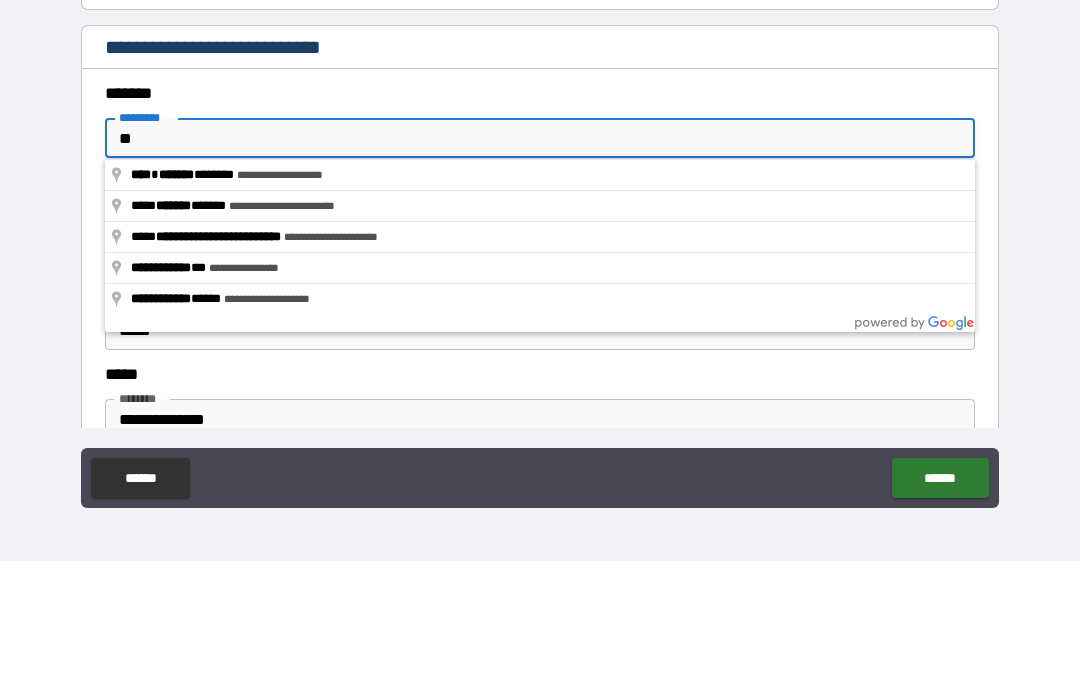 type on "*" 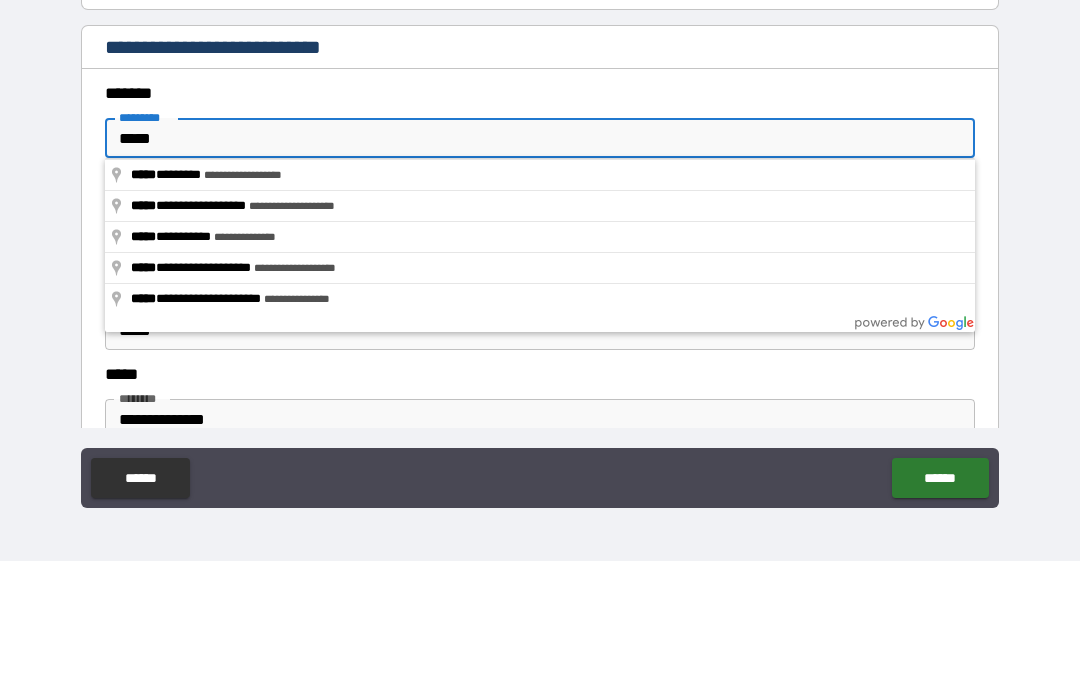 type on "**********" 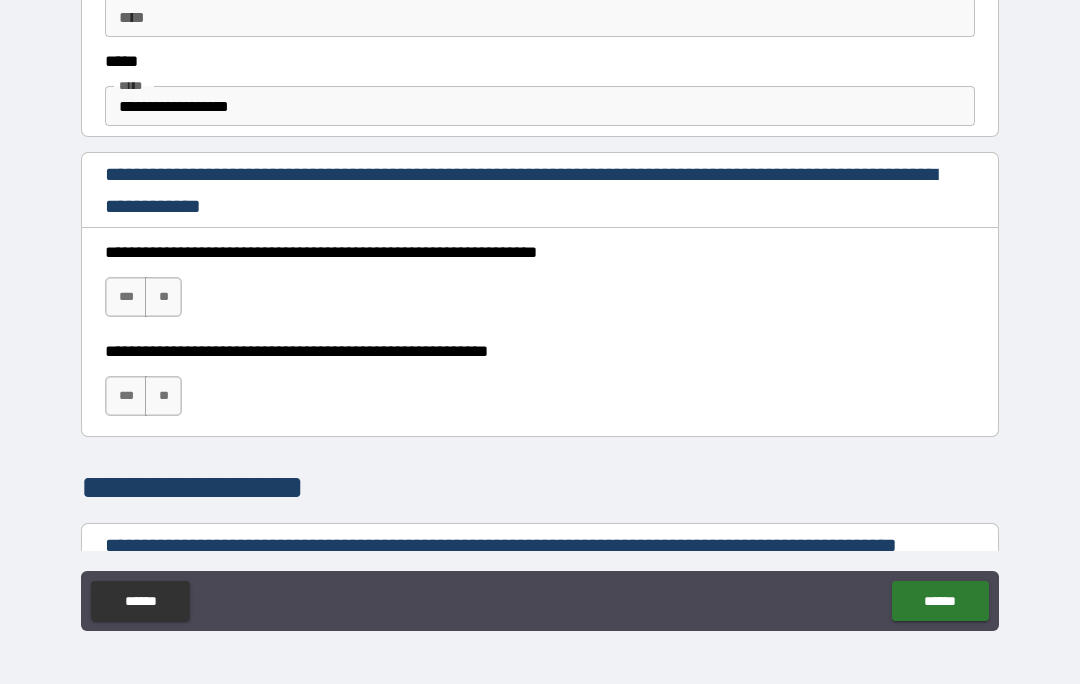 scroll, scrollTop: 1172, scrollLeft: 0, axis: vertical 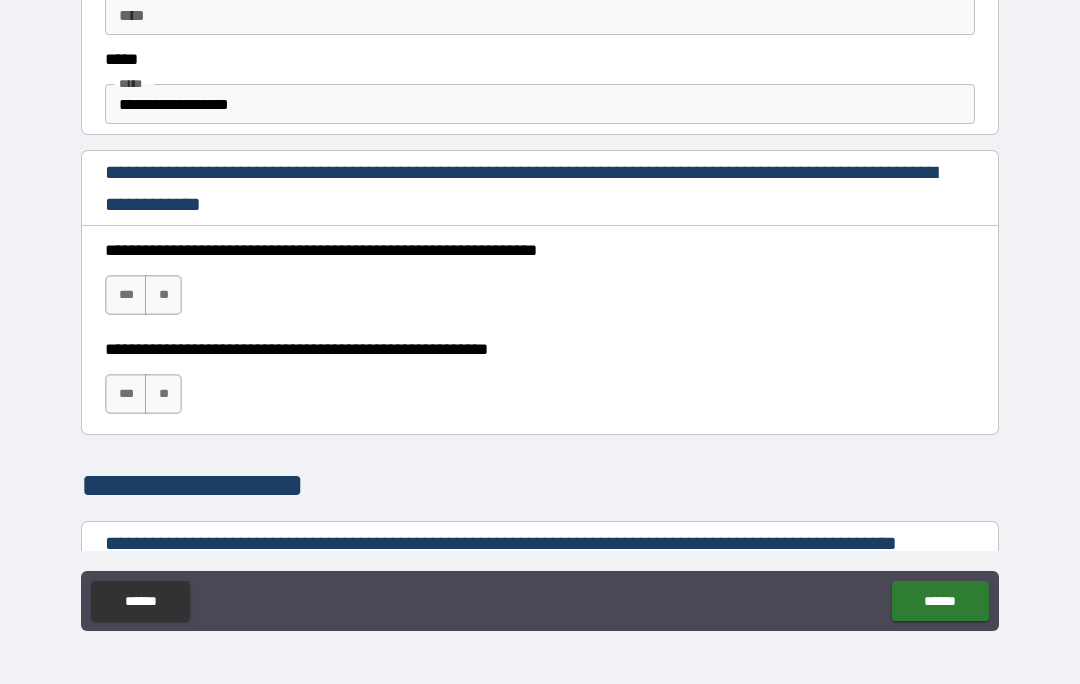 click on "***" at bounding box center [126, 295] 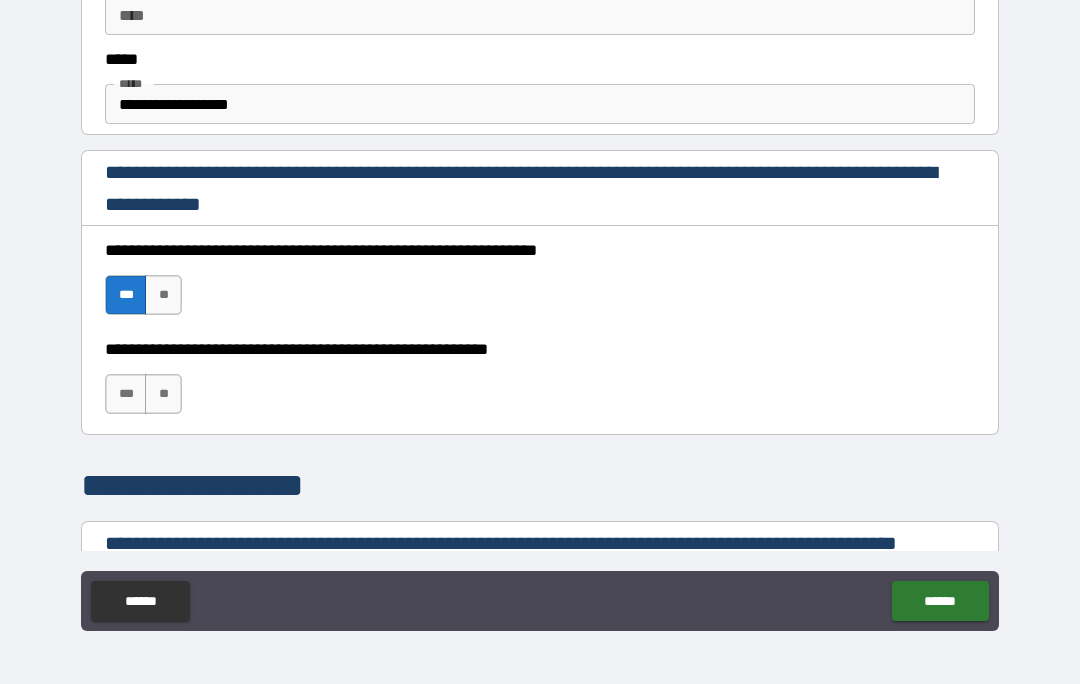 click on "***" at bounding box center [126, 394] 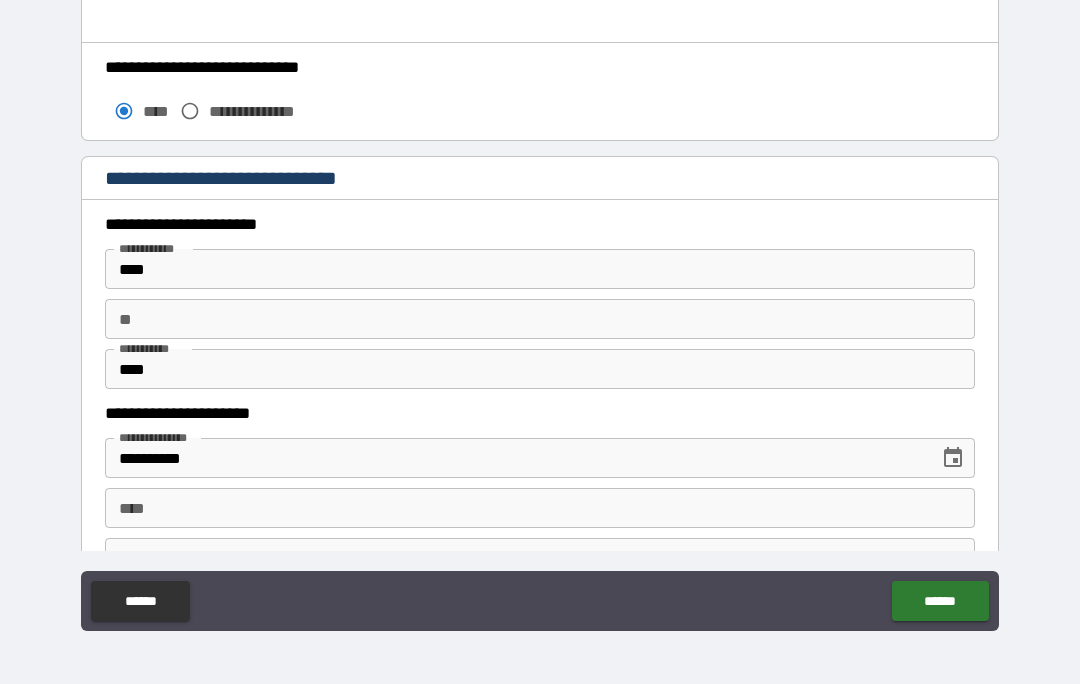 scroll, scrollTop: 1727, scrollLeft: 0, axis: vertical 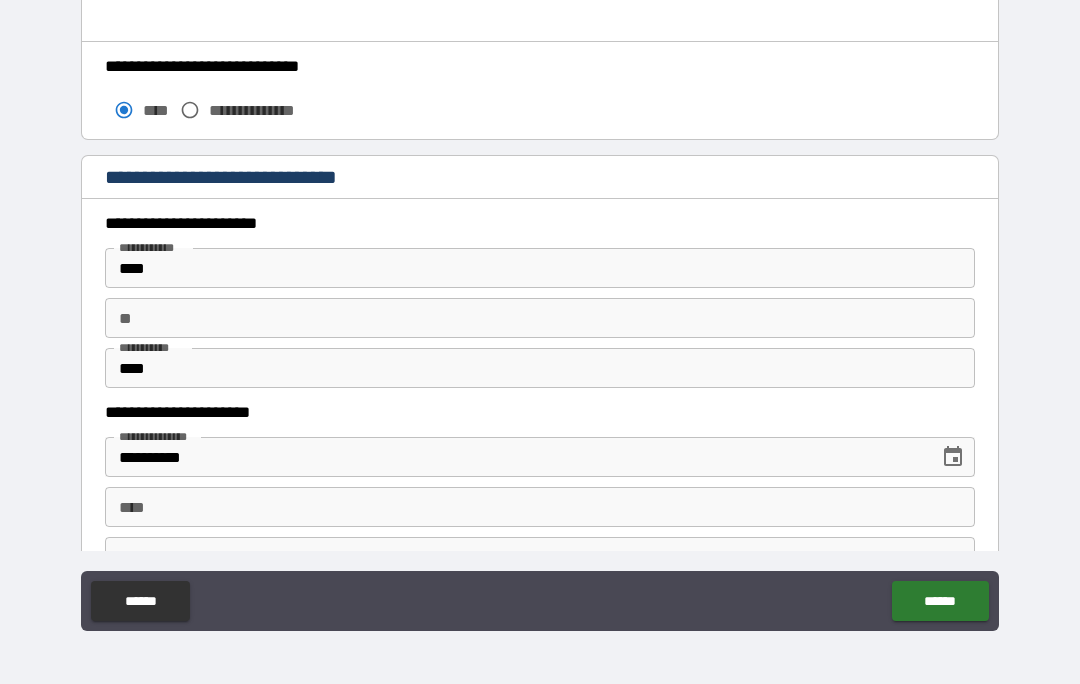 click on "**" at bounding box center (540, 318) 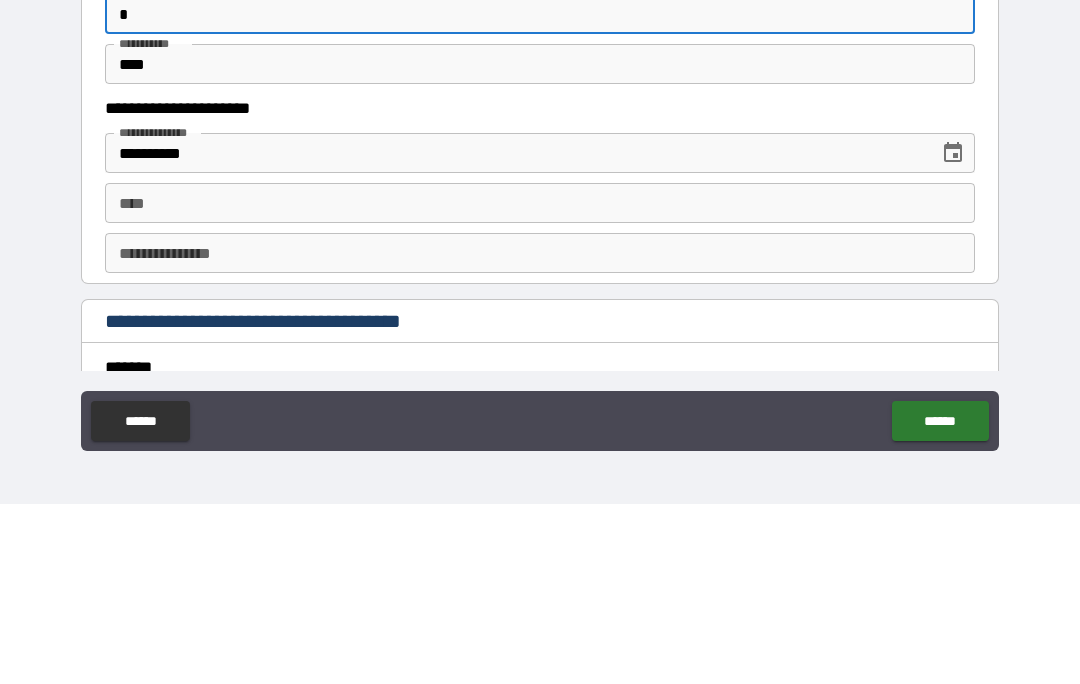 scroll, scrollTop: 1878, scrollLeft: 0, axis: vertical 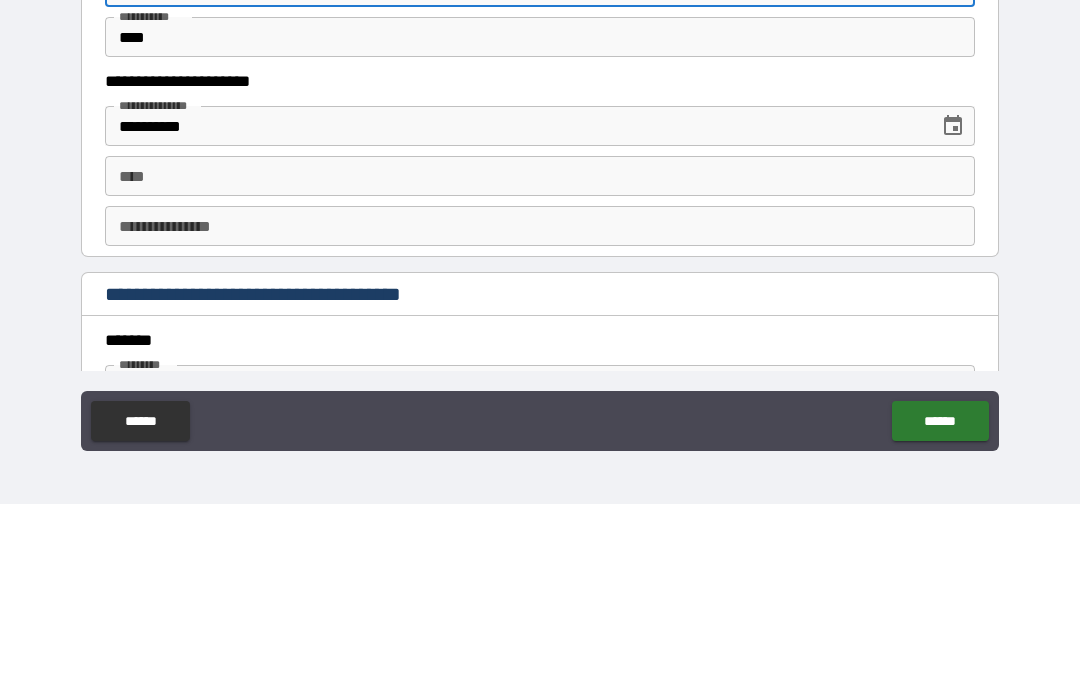 type on "*" 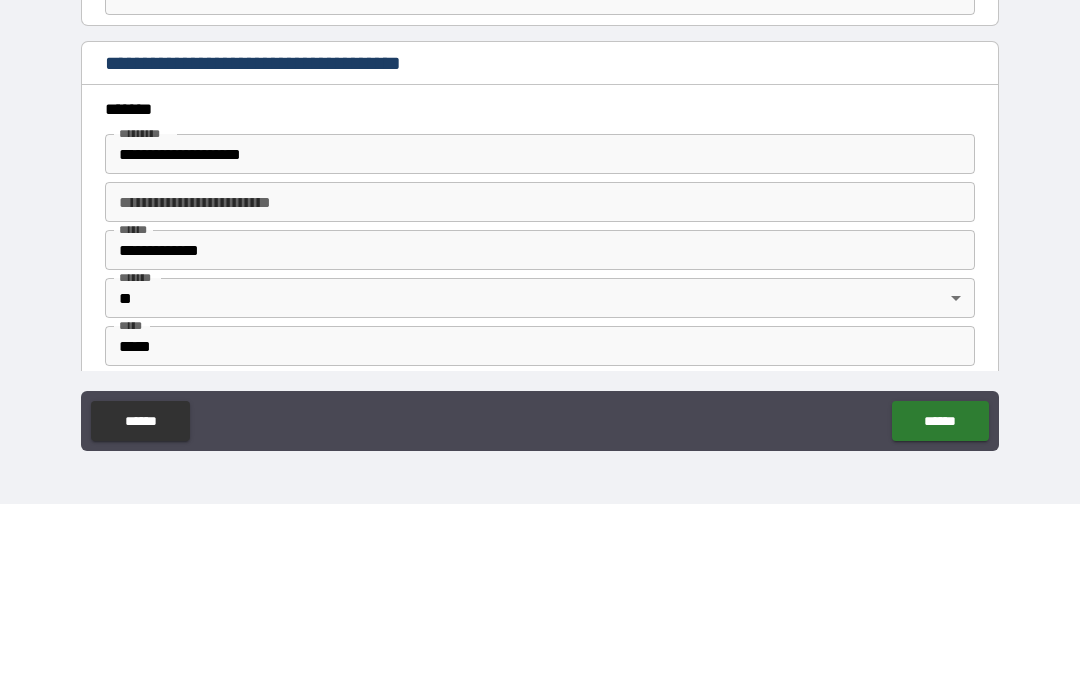 scroll, scrollTop: 2110, scrollLeft: 0, axis: vertical 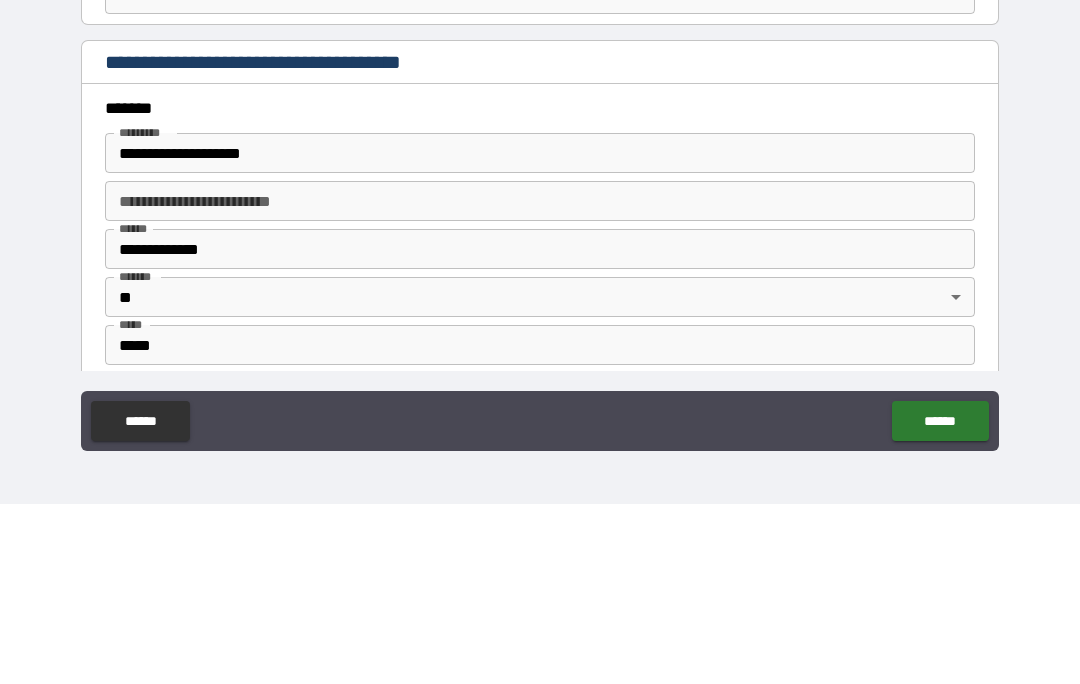 type on "**********" 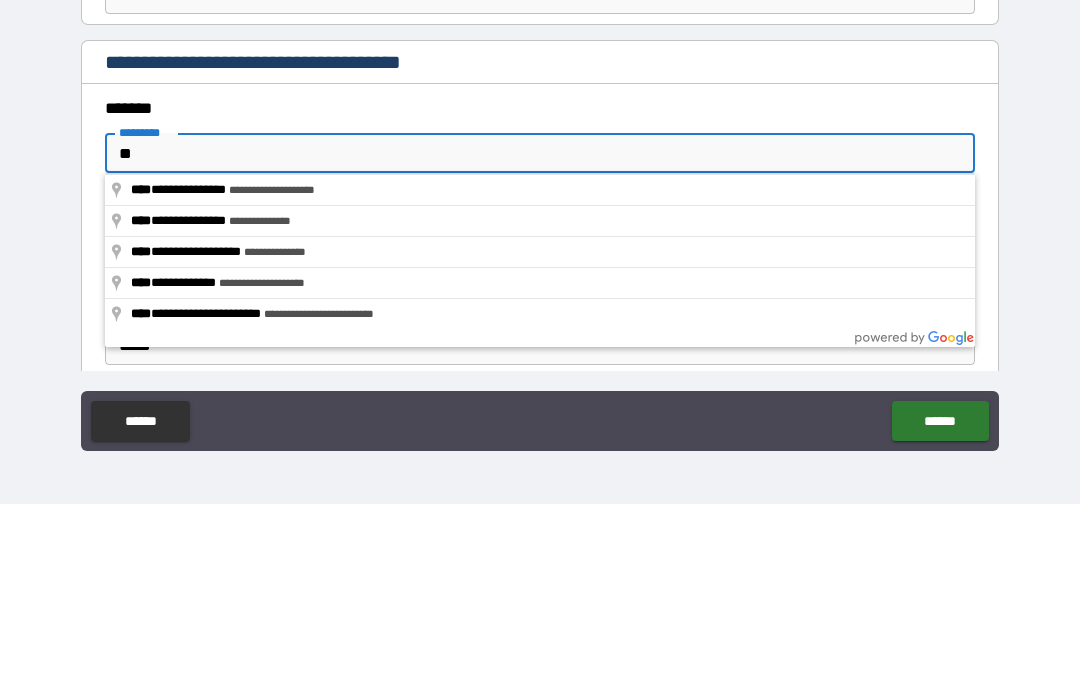 type on "*" 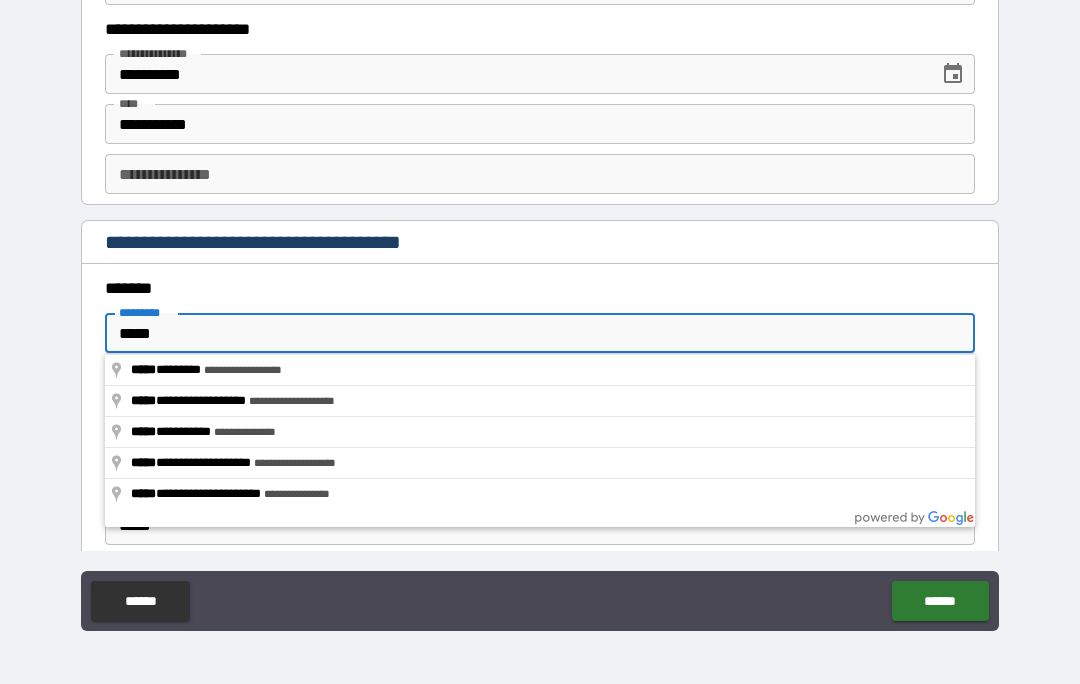 type on "**********" 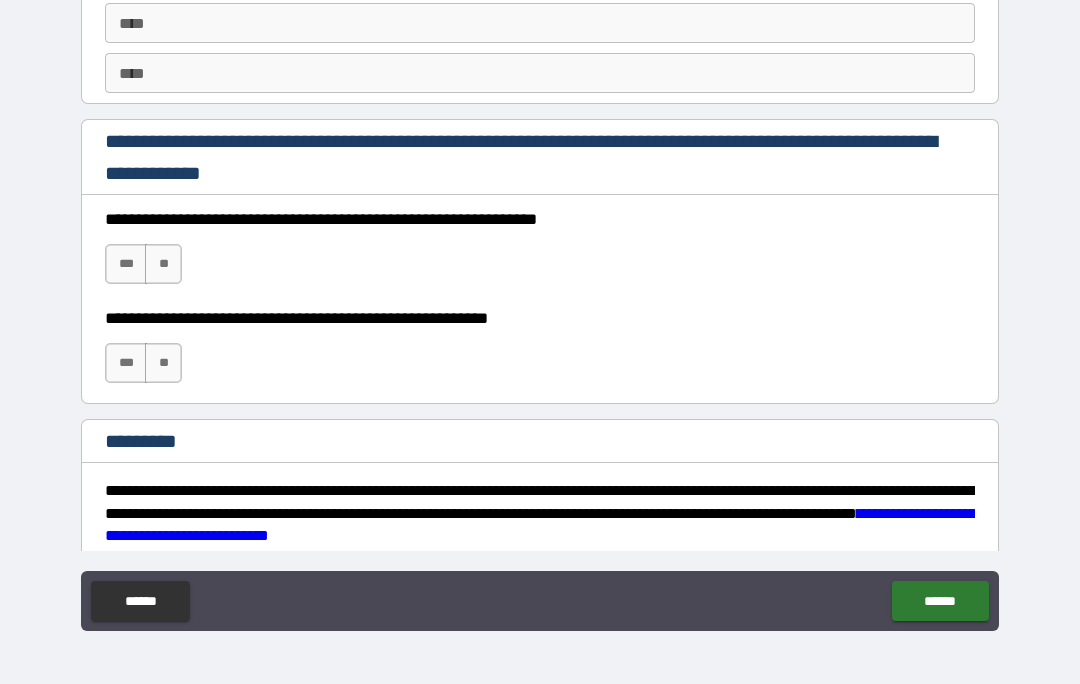 scroll, scrollTop: 2869, scrollLeft: 0, axis: vertical 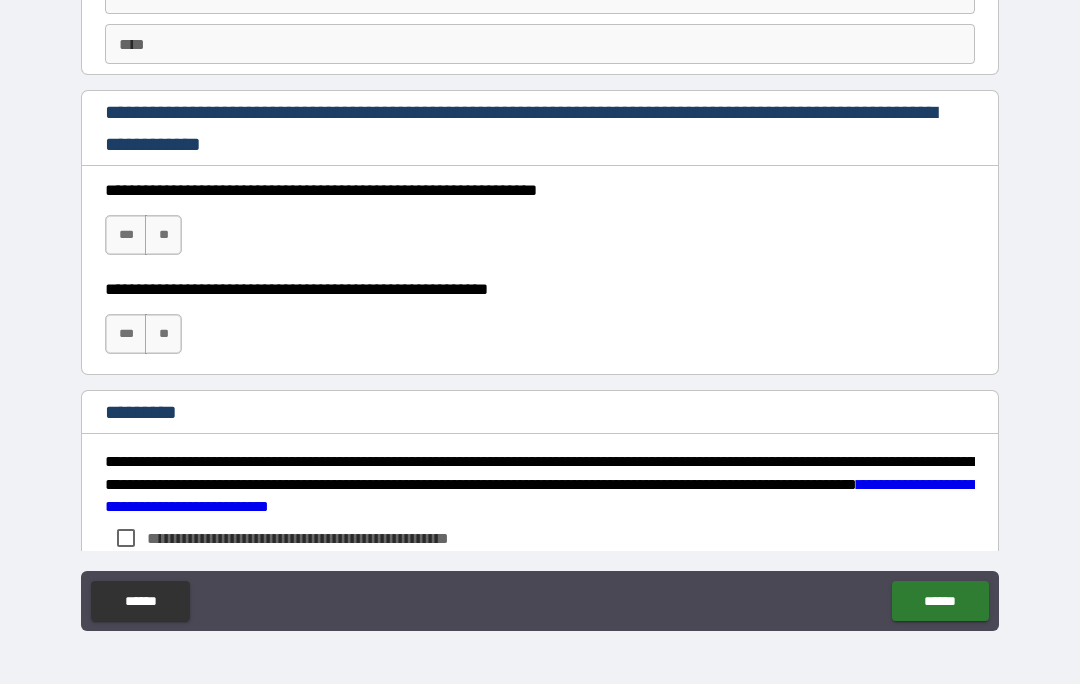 click on "***" at bounding box center [126, 235] 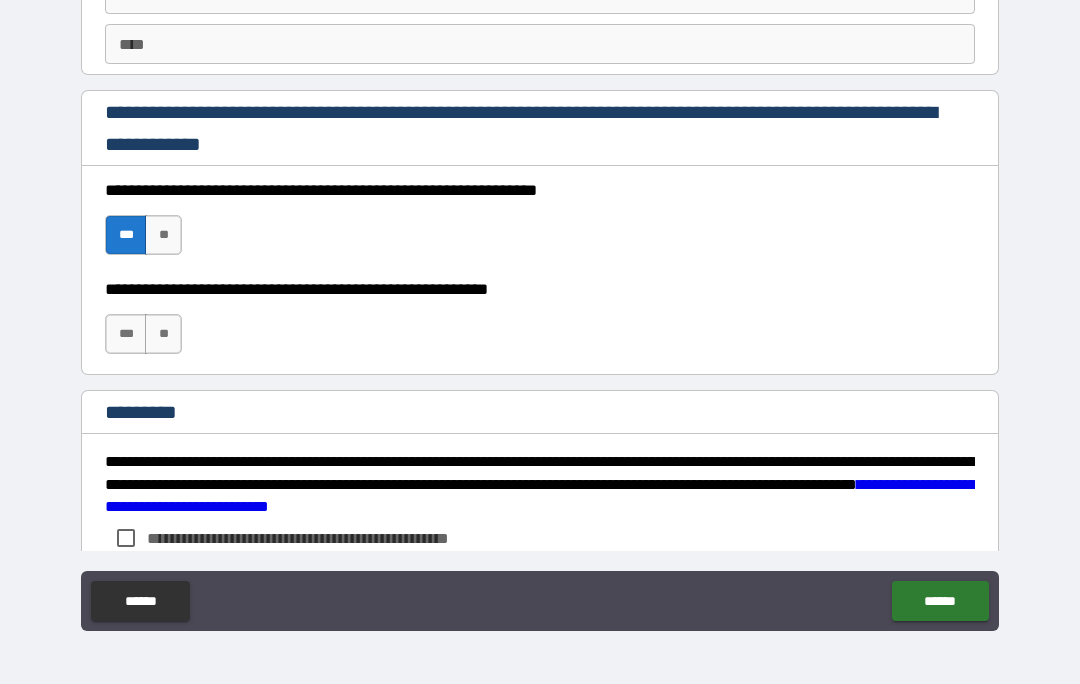 click on "***" at bounding box center [126, 334] 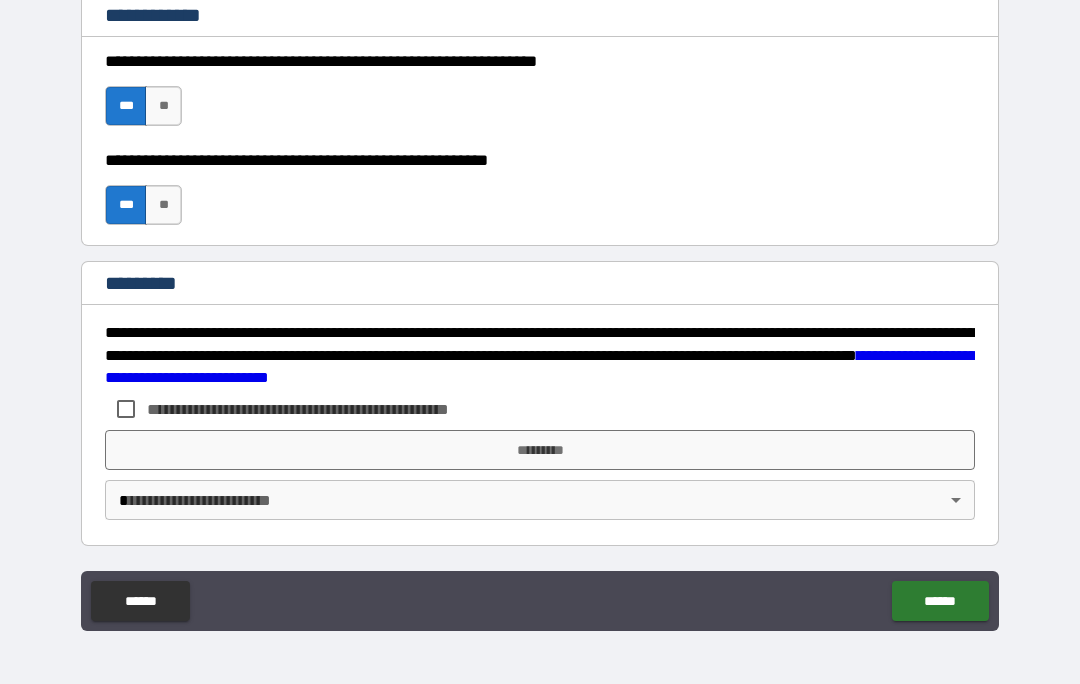 scroll, scrollTop: 2998, scrollLeft: 0, axis: vertical 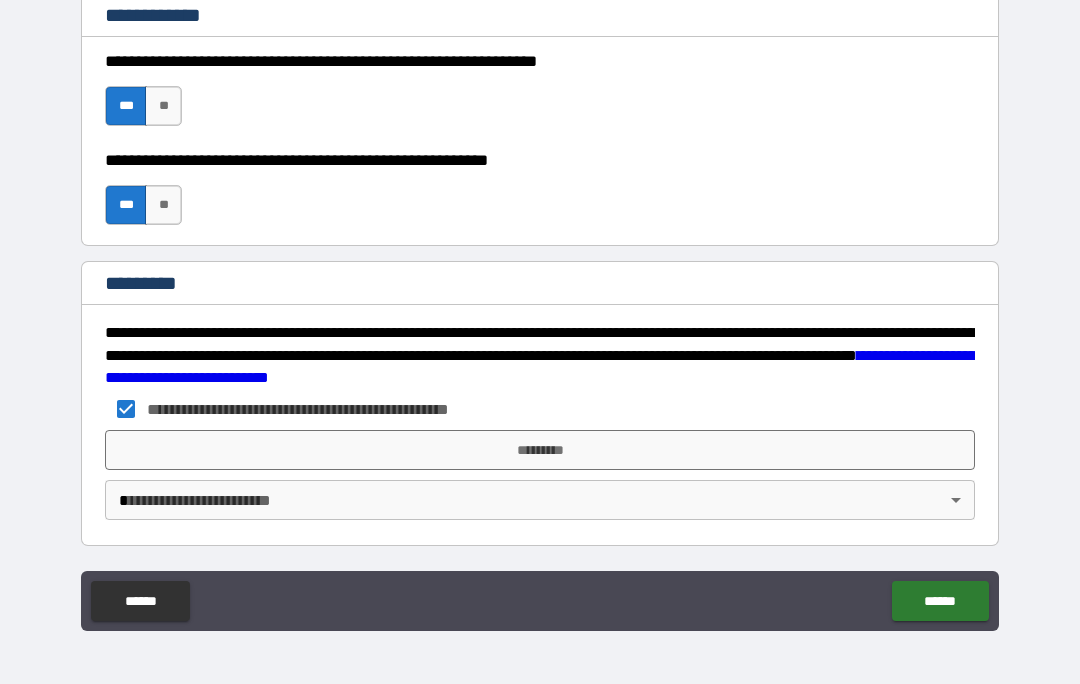 click on "**********" at bounding box center [540, 298] 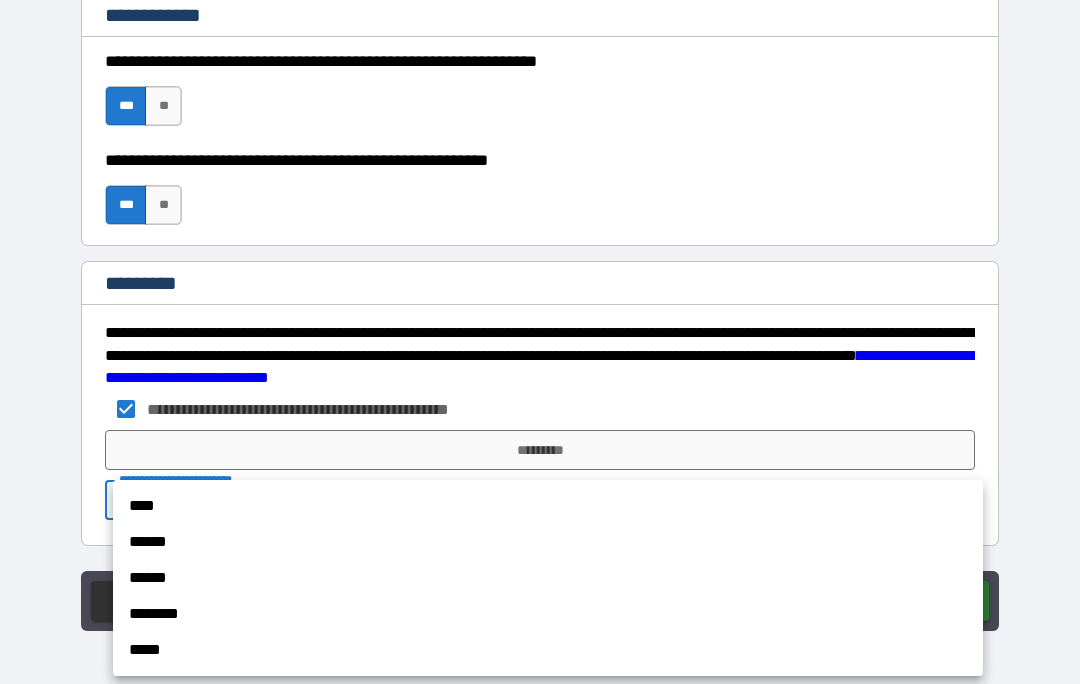 click on "****" at bounding box center (548, 506) 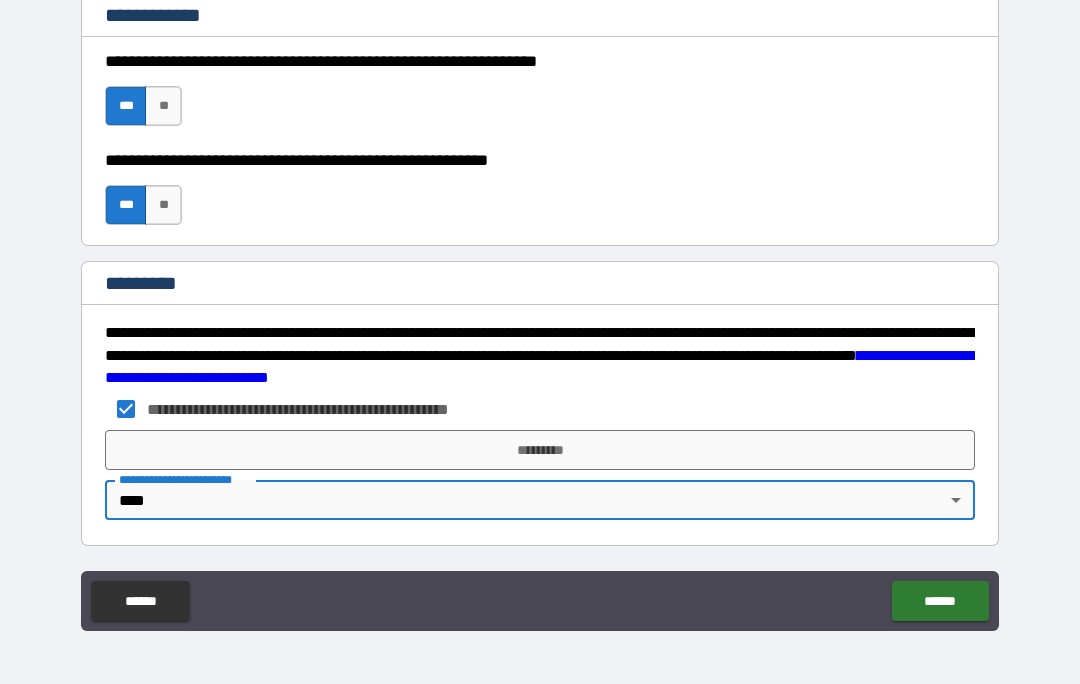 click on "*********" at bounding box center [540, 450] 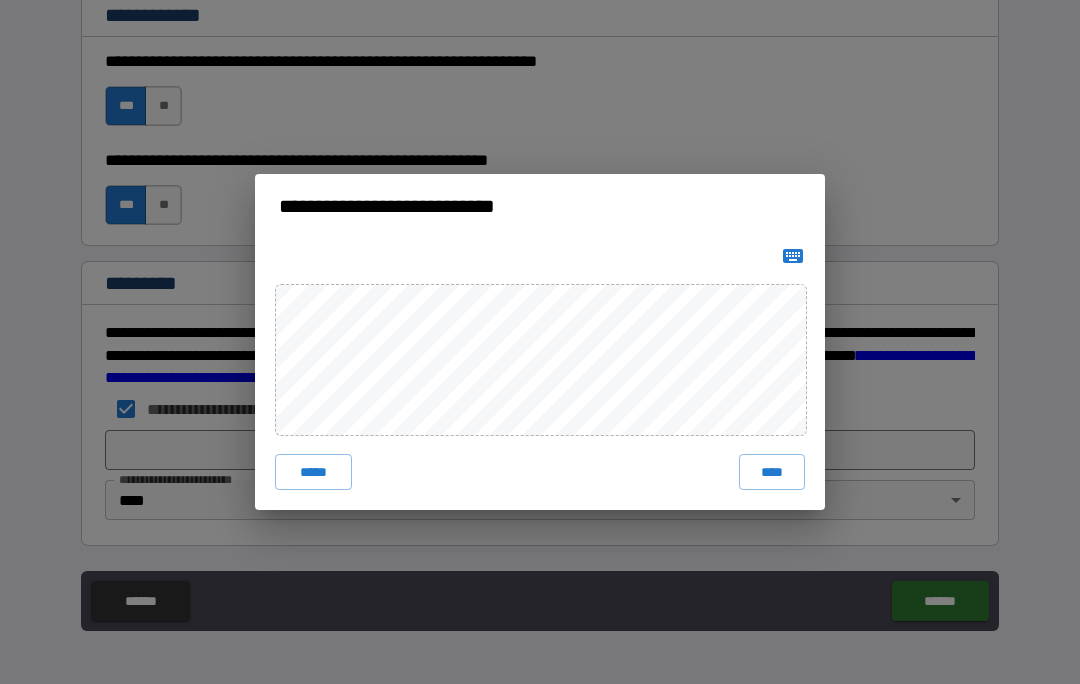 click on "****" at bounding box center [772, 472] 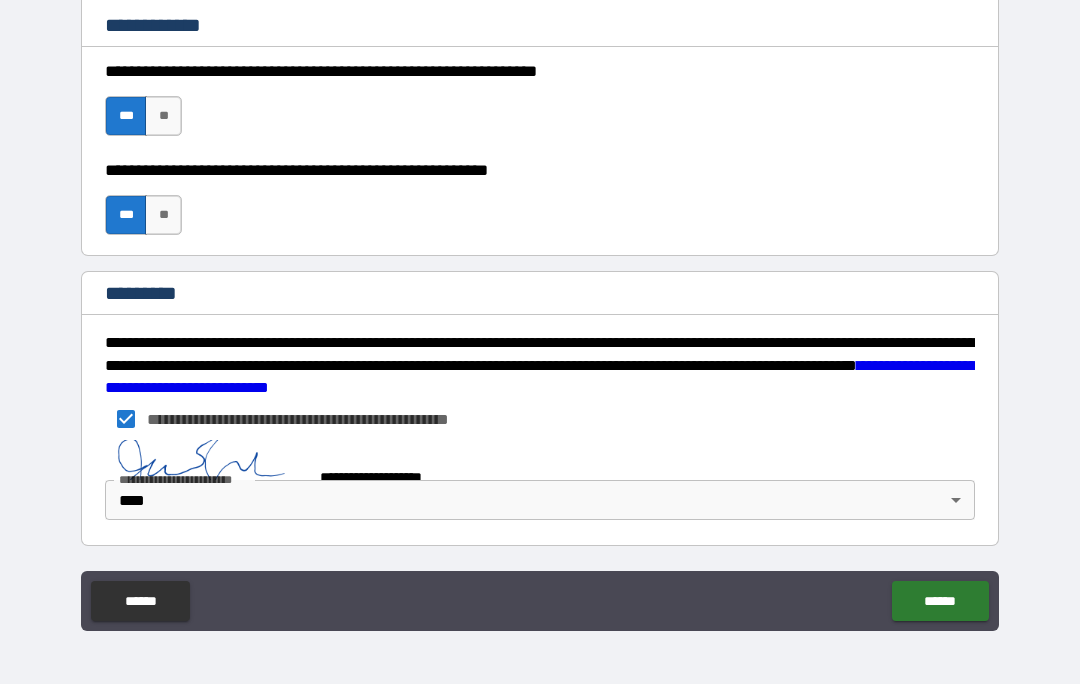 scroll, scrollTop: 2988, scrollLeft: 0, axis: vertical 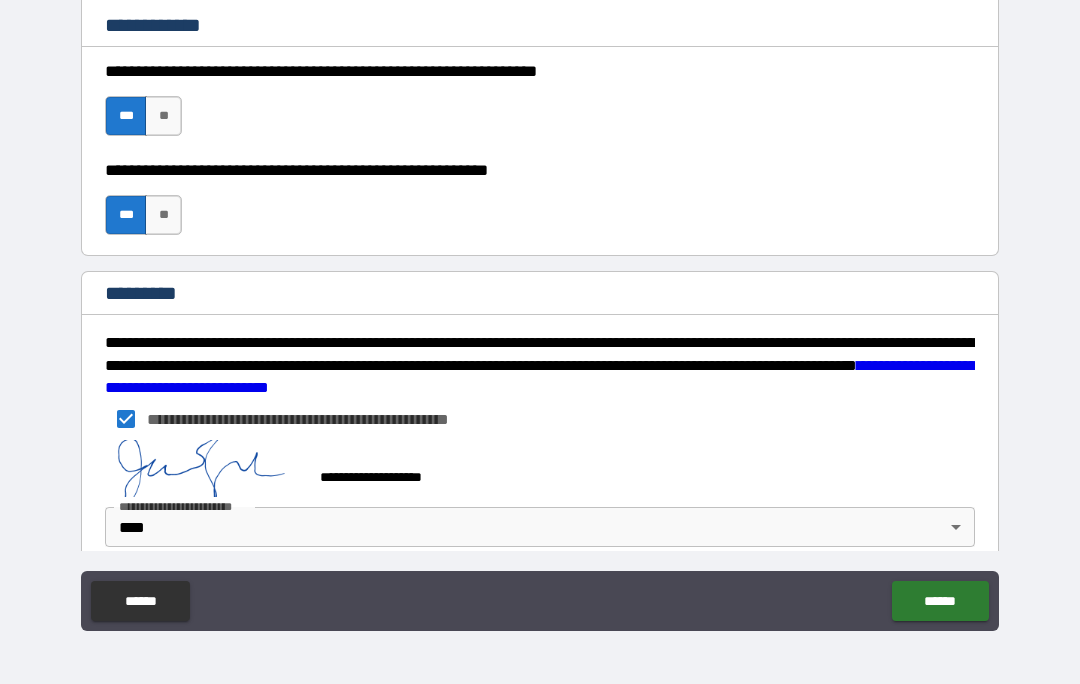 click on "******" at bounding box center (940, 601) 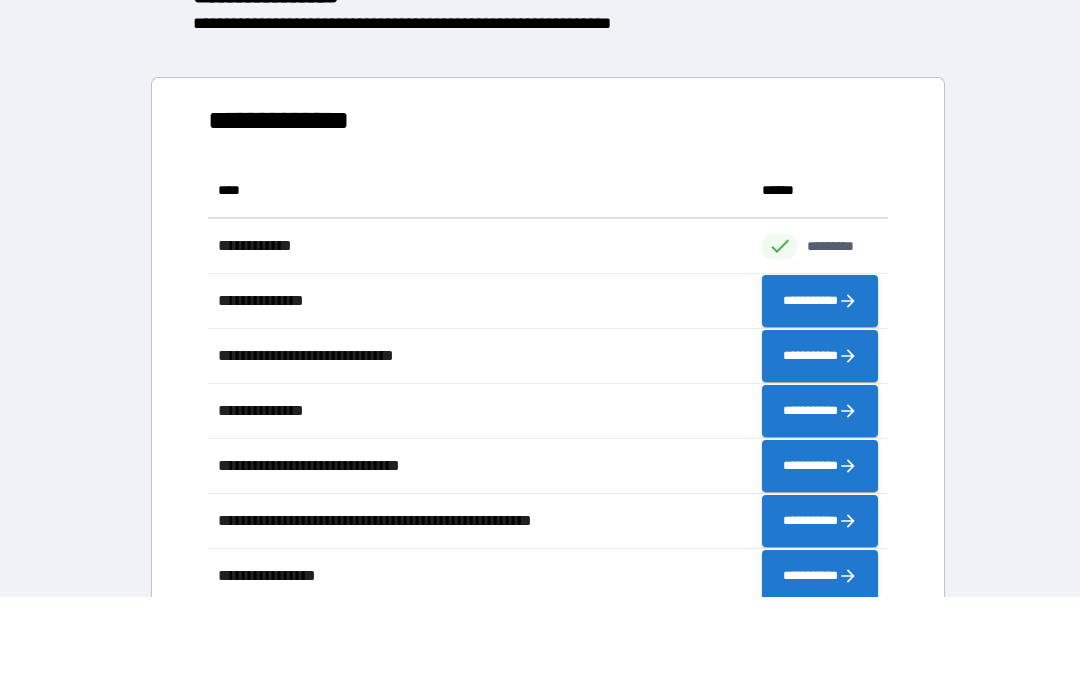 scroll, scrollTop: 1, scrollLeft: 1, axis: both 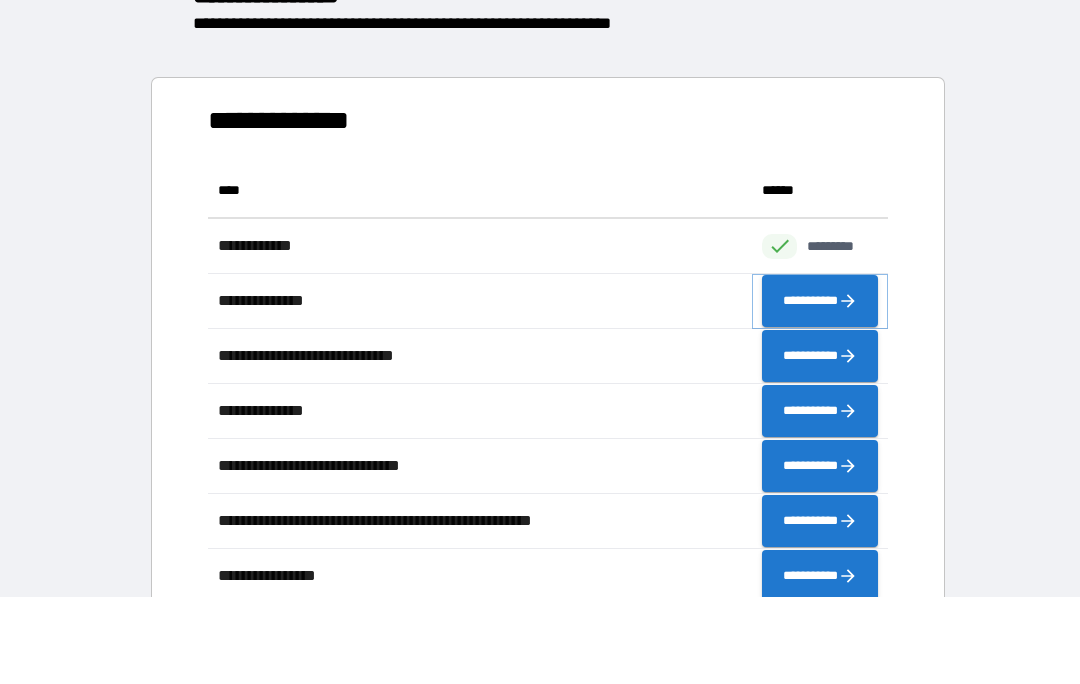 click 